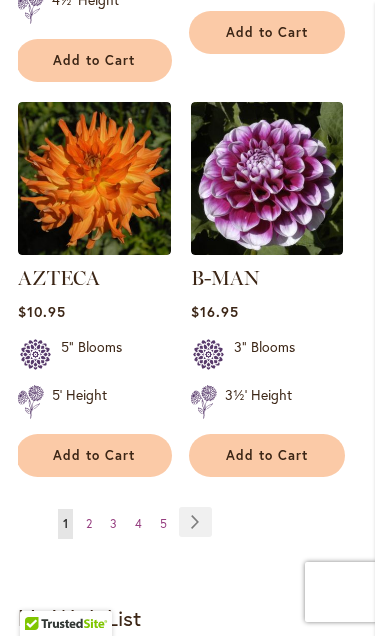scroll, scrollTop: 3696, scrollLeft: 0, axis: vertical 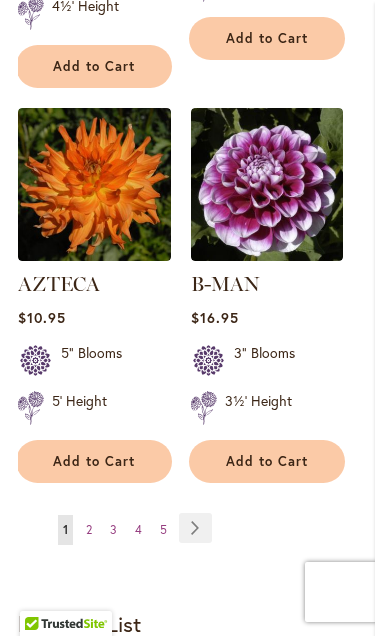 click on "Page
Next" at bounding box center [195, 528] 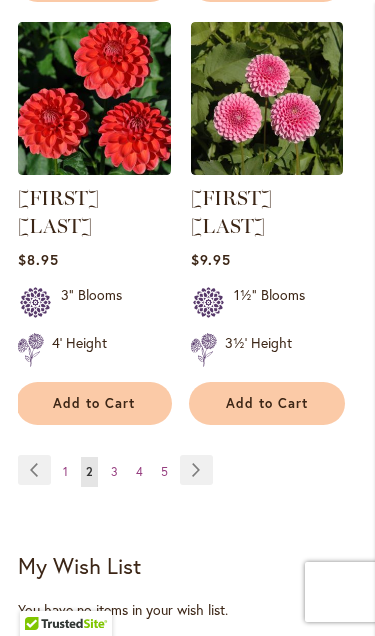 scroll, scrollTop: 3724, scrollLeft: 0, axis: vertical 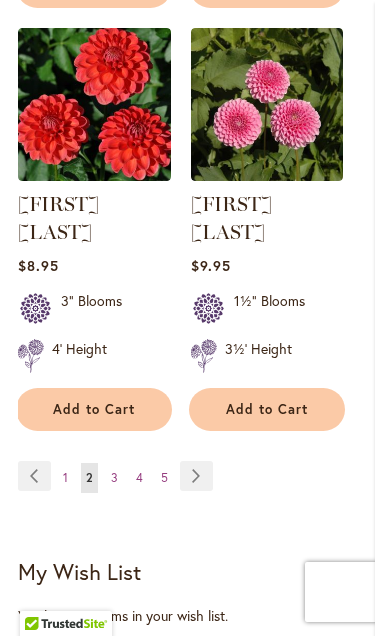 click on "3" at bounding box center [114, 477] 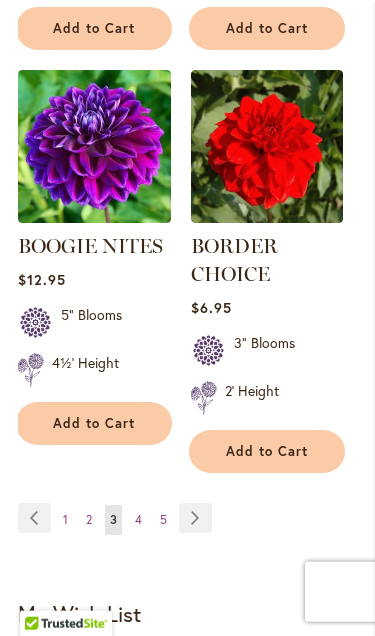 scroll, scrollTop: 3885, scrollLeft: 0, axis: vertical 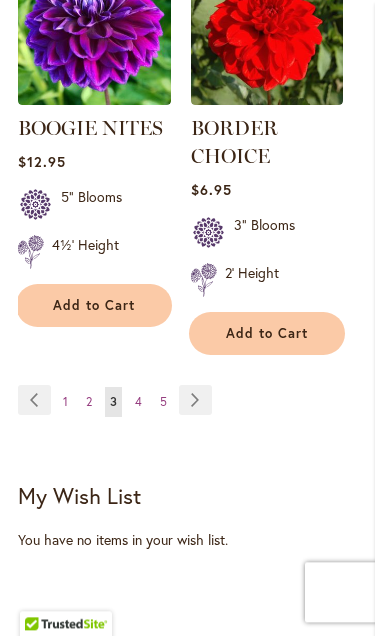 click on "Page
Next" at bounding box center [195, 400] 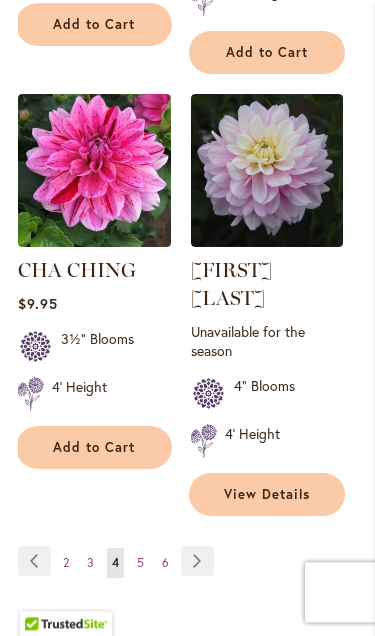 scroll, scrollTop: 3744, scrollLeft: 0, axis: vertical 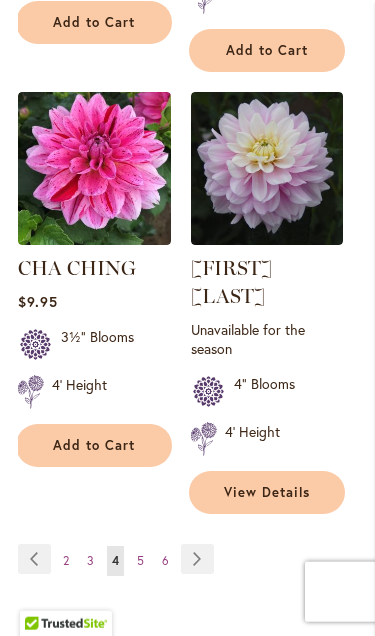 click on "Page
5" at bounding box center (140, 561) 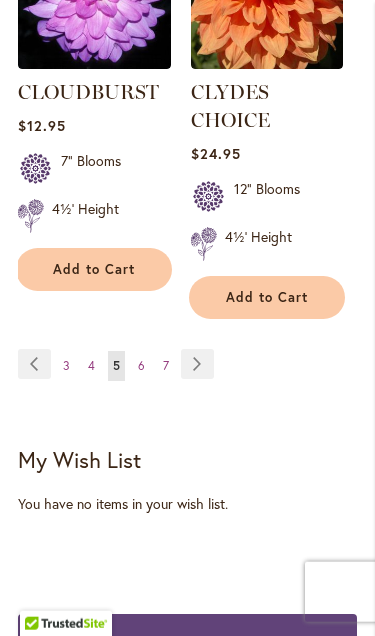 scroll, scrollTop: 3902, scrollLeft: 0, axis: vertical 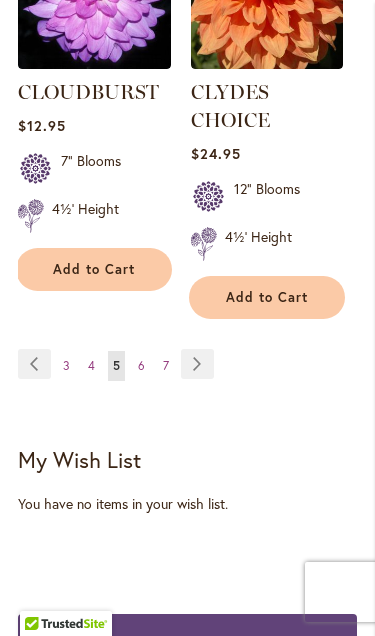 click on "6" at bounding box center (141, 365) 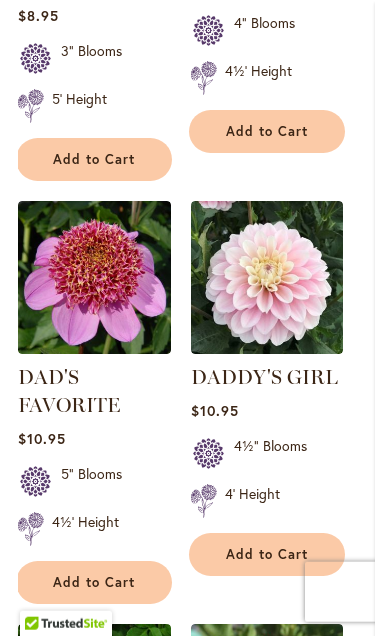 scroll, scrollTop: 3270, scrollLeft: 0, axis: vertical 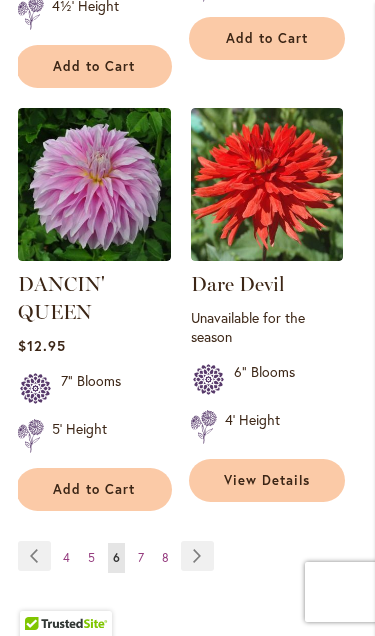click on "7" at bounding box center [141, 557] 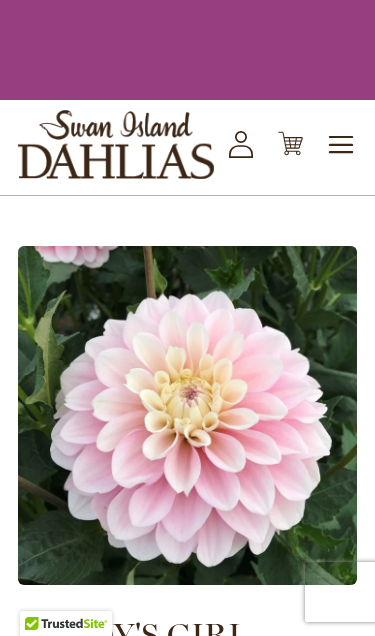 scroll, scrollTop: 0, scrollLeft: 0, axis: both 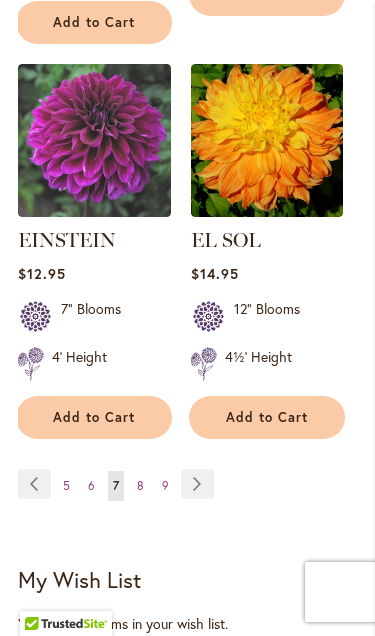 click on "8" at bounding box center (140, 485) 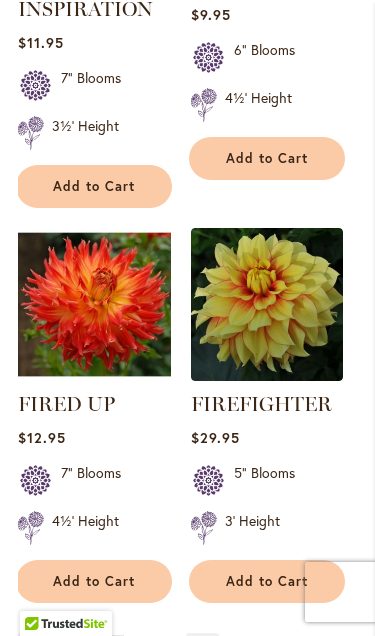 scroll, scrollTop: 3625, scrollLeft: 0, axis: vertical 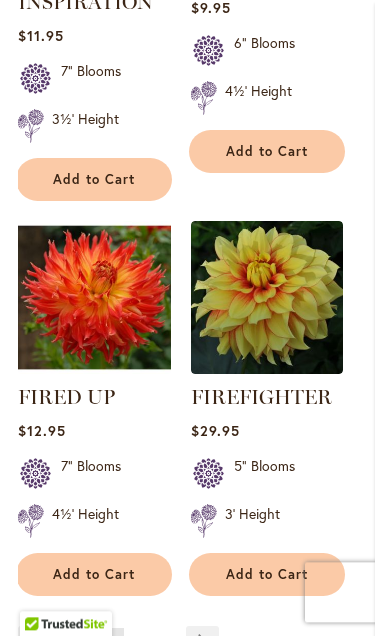 click on "9" at bounding box center (140, 642) 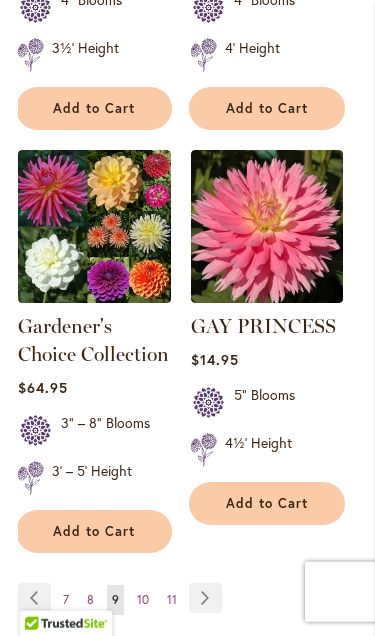 scroll, scrollTop: 3631, scrollLeft: 0, axis: vertical 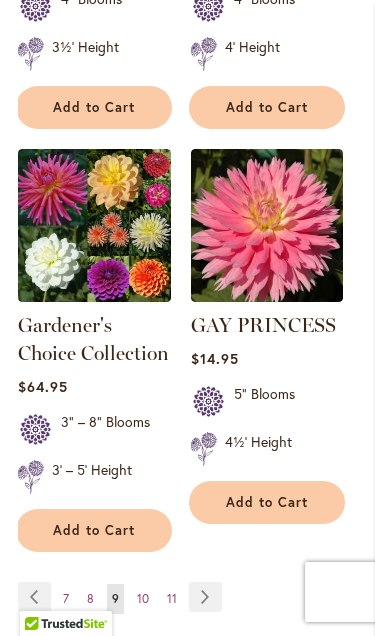 click on "10" at bounding box center (143, 598) 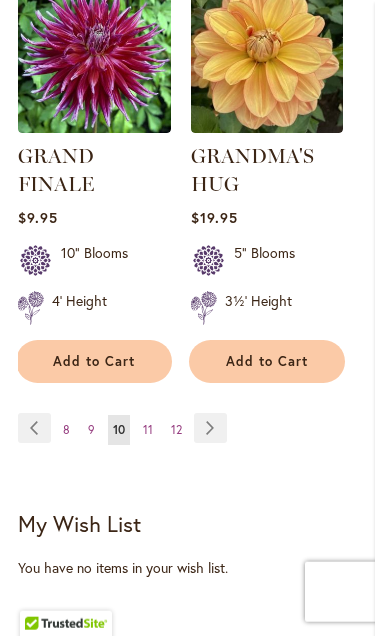 scroll, scrollTop: 3885, scrollLeft: 0, axis: vertical 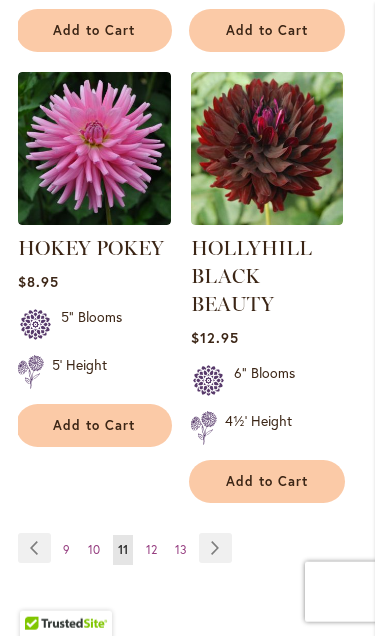 click on "12" at bounding box center [151, 549] 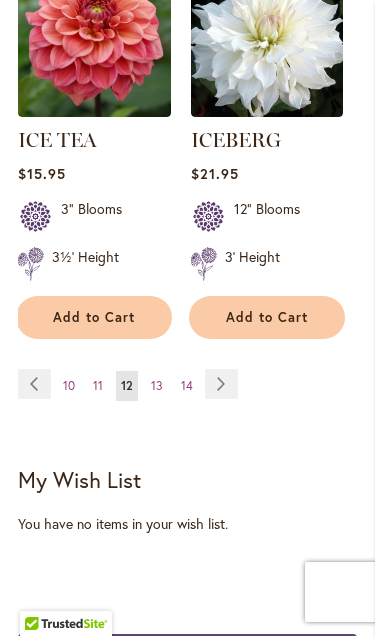 scroll, scrollTop: 3836, scrollLeft: 0, axis: vertical 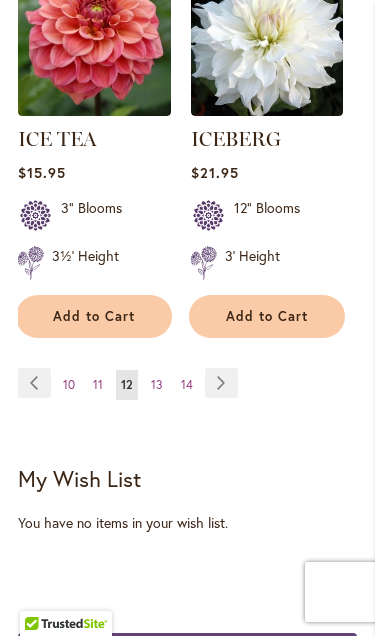 click on "13" at bounding box center (157, 384) 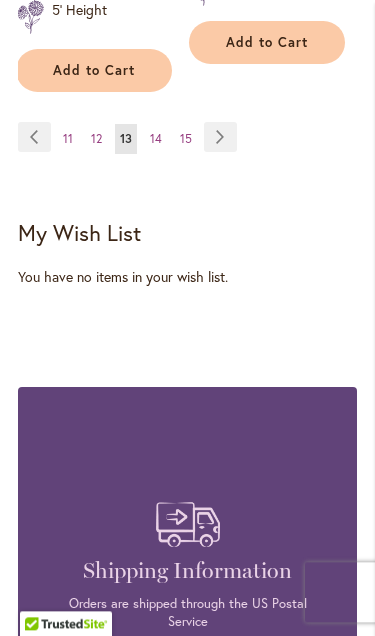 scroll, scrollTop: 4166, scrollLeft: 0, axis: vertical 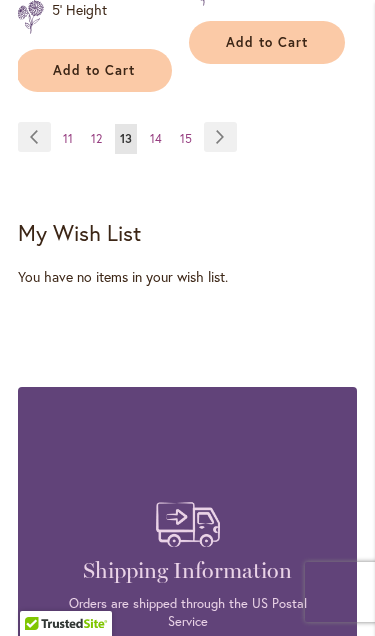 click on "**********" at bounding box center [187, -1581] 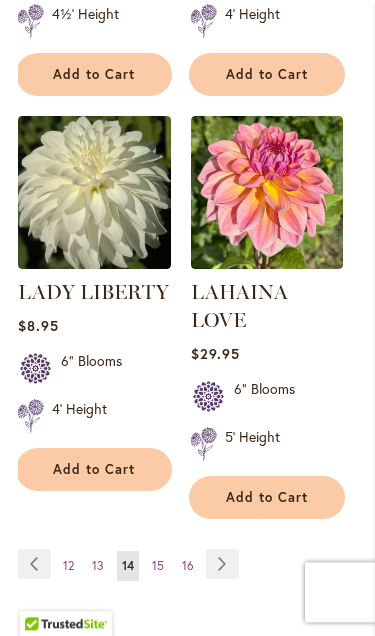 scroll, scrollTop: 3720, scrollLeft: 0, axis: vertical 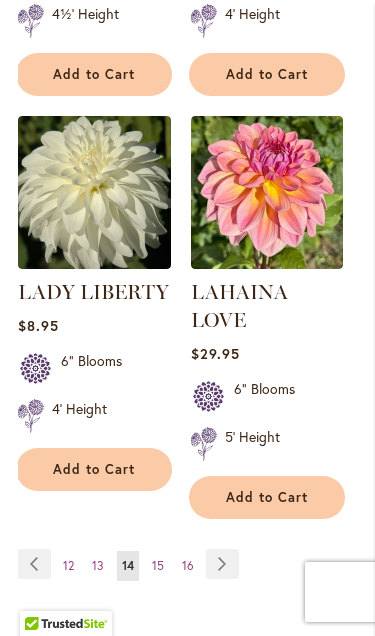 click on "15" at bounding box center [158, 565] 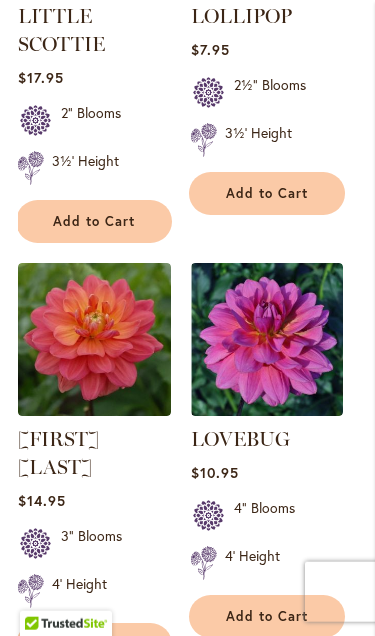 scroll, scrollTop: 3621, scrollLeft: 0, axis: vertical 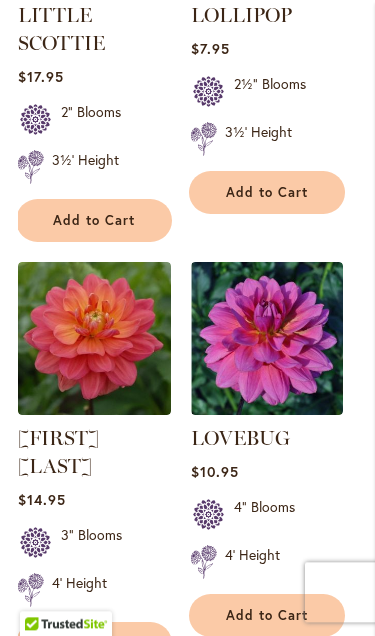 click on "16" at bounding box center [159, 711] 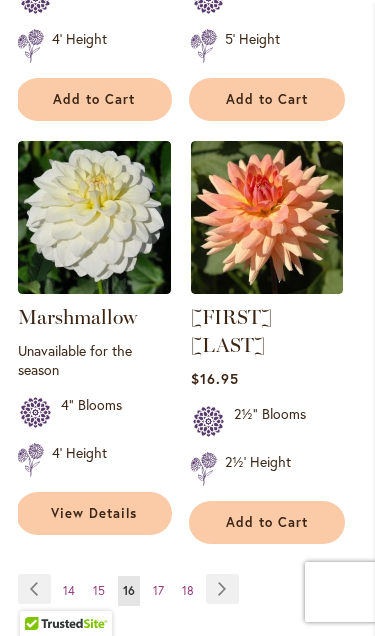 scroll, scrollTop: 3667, scrollLeft: 0, axis: vertical 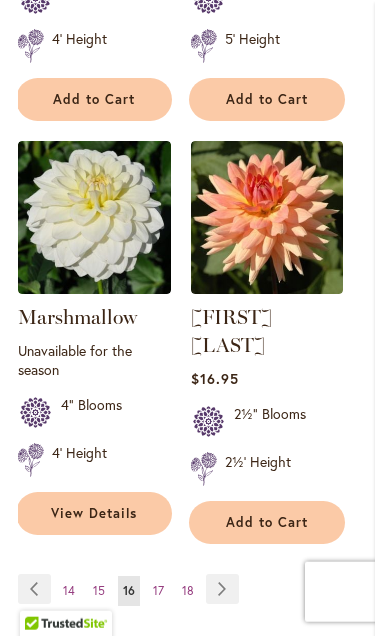 click on "17" at bounding box center [158, 590] 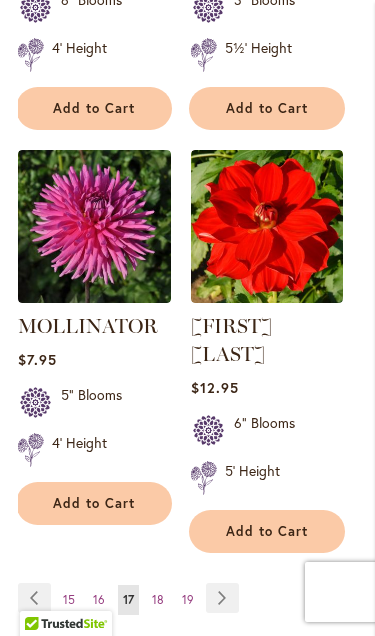 scroll, scrollTop: 3693, scrollLeft: 0, axis: vertical 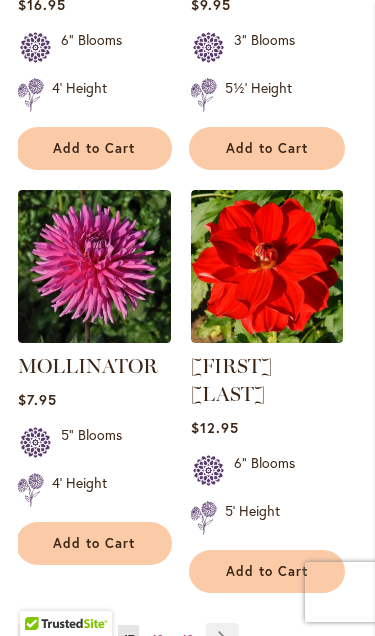 click on "Page
Previous
Page
15
Page
16
You're currently reading page
17
Page
18 Page 19 Page" at bounding box center [132, 639] 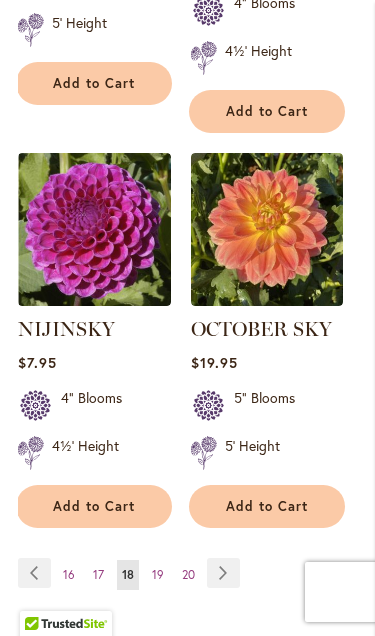 scroll, scrollTop: 3627, scrollLeft: 0, axis: vertical 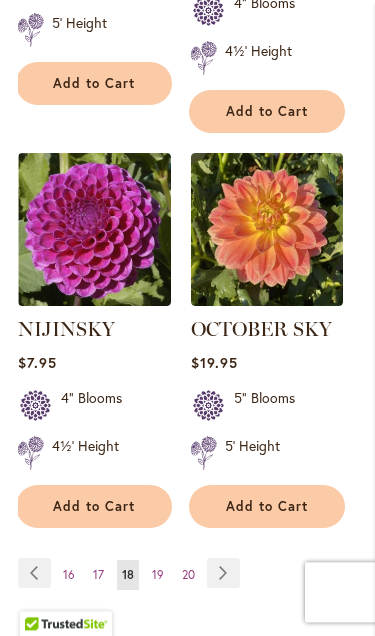 click on "19" at bounding box center (158, 574) 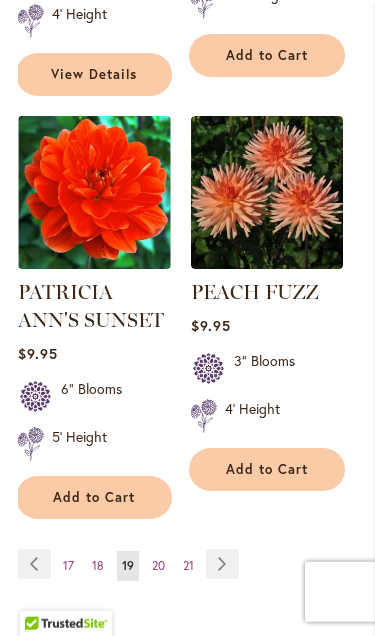 scroll, scrollTop: 3703, scrollLeft: 0, axis: vertical 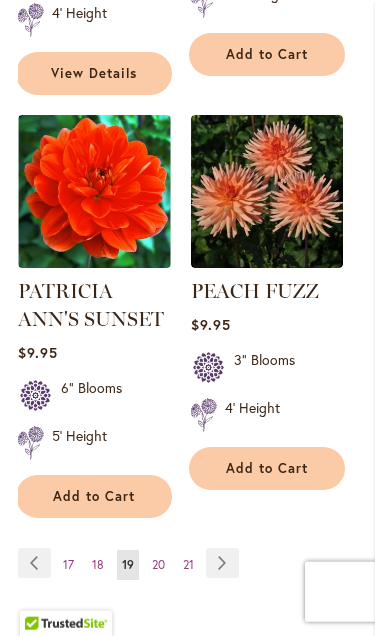 click on "Page
20" at bounding box center [158, 565] 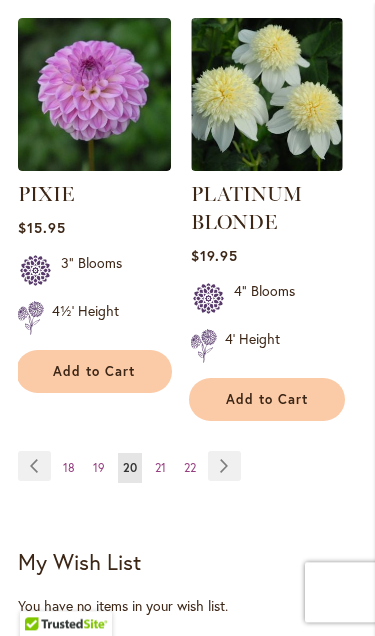 scroll, scrollTop: 3846, scrollLeft: 0, axis: vertical 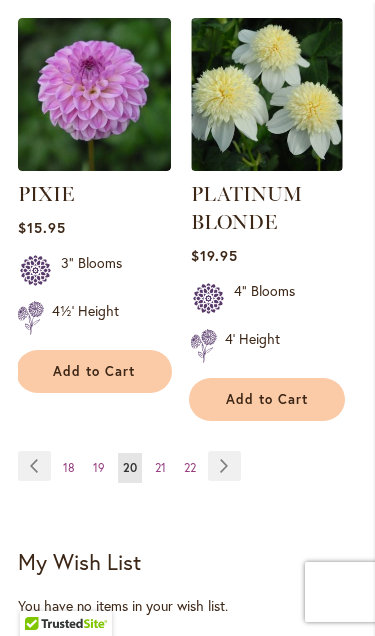 click on "Page
21" at bounding box center [160, 468] 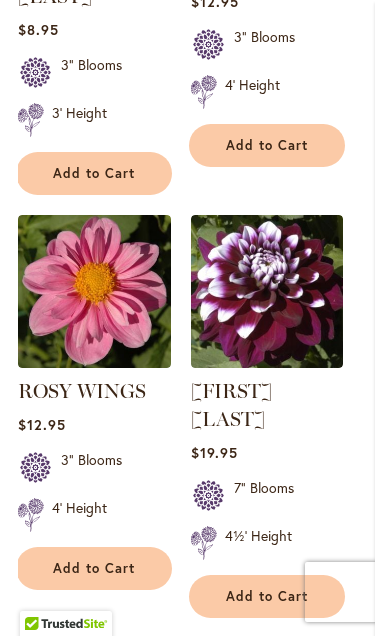scroll, scrollTop: 3631, scrollLeft: 0, axis: vertical 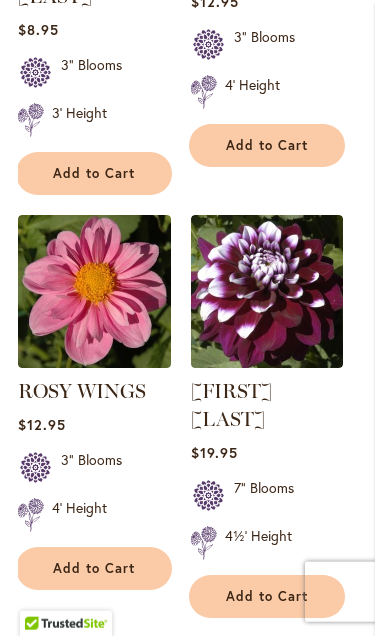 click on "22" at bounding box center [160, 664] 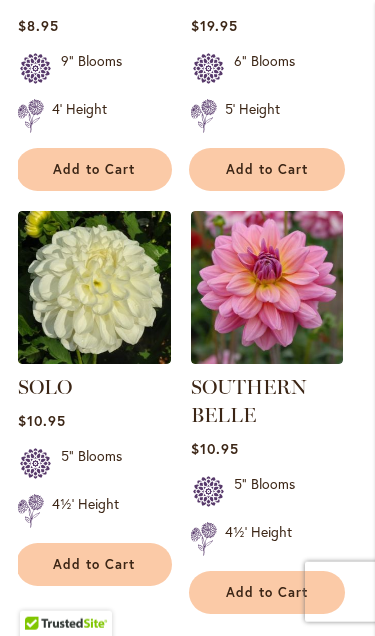 scroll, scrollTop: 3654, scrollLeft: 0, axis: vertical 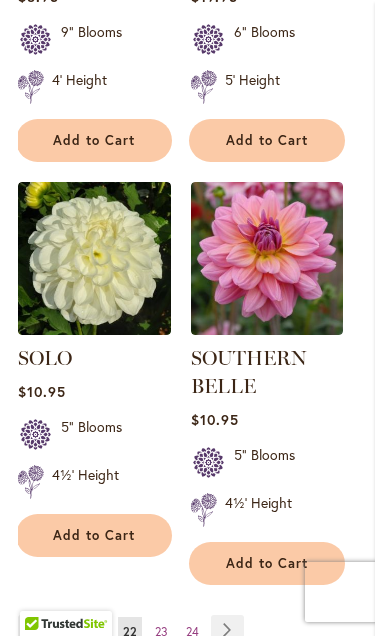 click on "23" at bounding box center (161, 631) 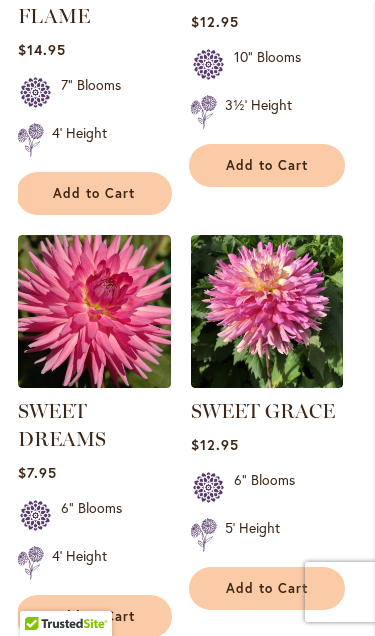 scroll, scrollTop: 3332, scrollLeft: 0, axis: vertical 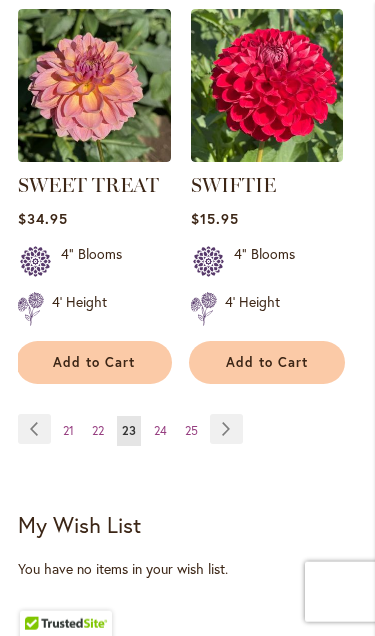 click on "21" at bounding box center (68, 430) 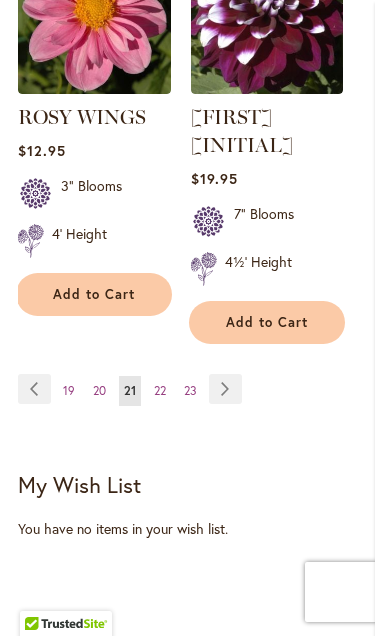 scroll, scrollTop: 3902, scrollLeft: 0, axis: vertical 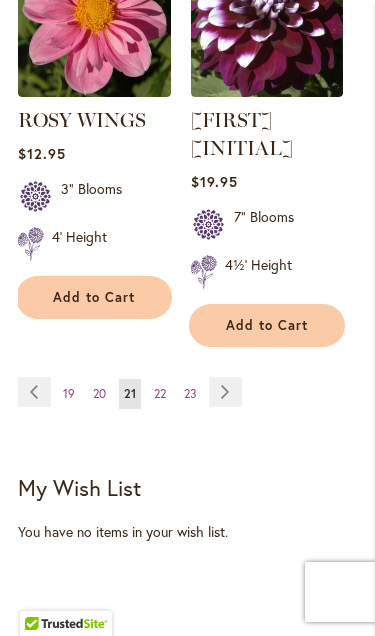 click on "19" at bounding box center [69, 393] 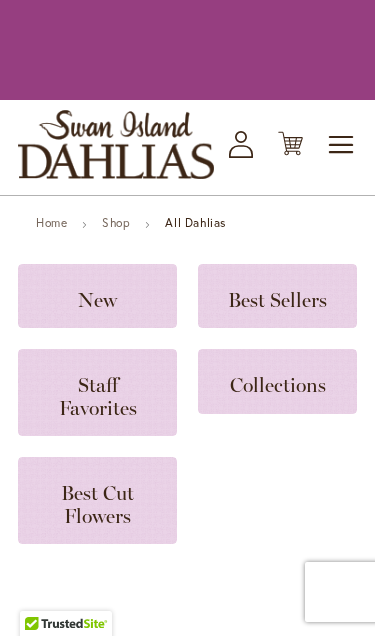 scroll, scrollTop: 0, scrollLeft: 0, axis: both 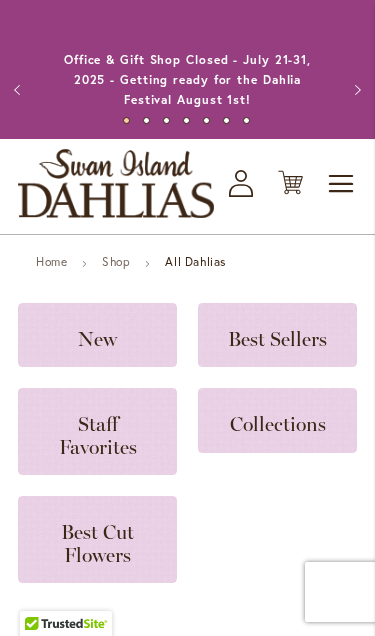 click on "All Dahlias" at bounding box center [195, 261] 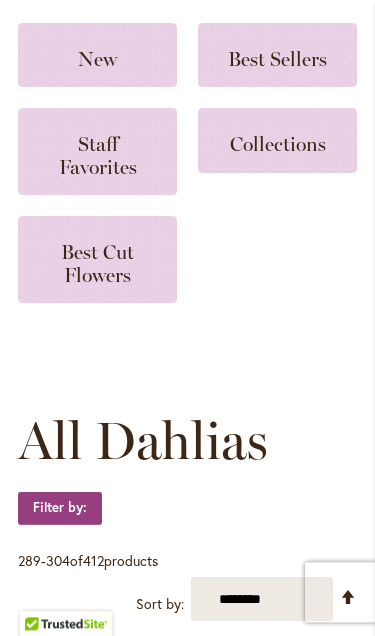 scroll, scrollTop: 0, scrollLeft: 0, axis: both 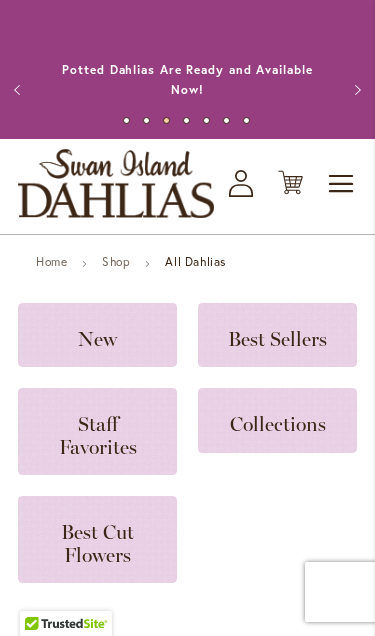click at bounding box center [116, 183] 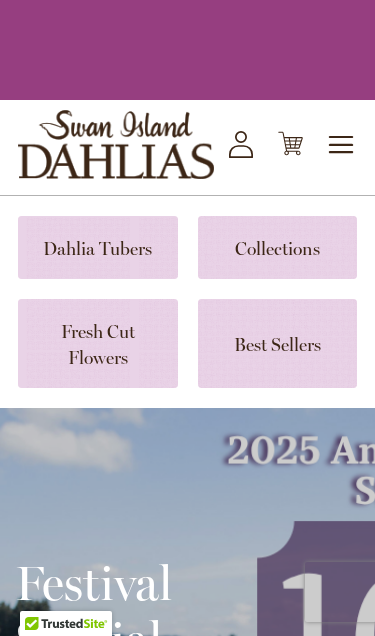 scroll, scrollTop: 0, scrollLeft: 0, axis: both 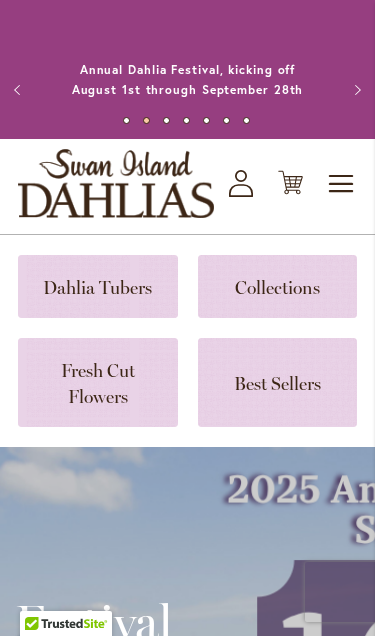 click at bounding box center (98, 286) 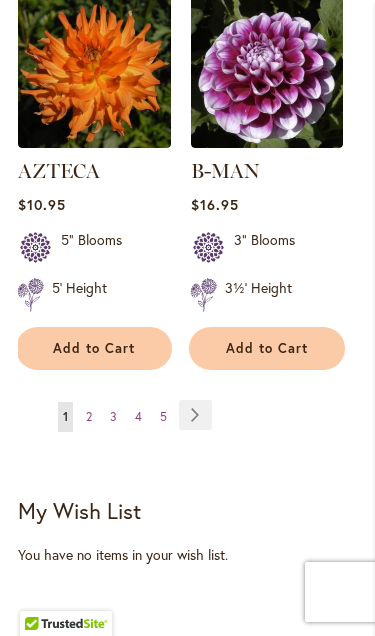 scroll, scrollTop: 3764, scrollLeft: 0, axis: vertical 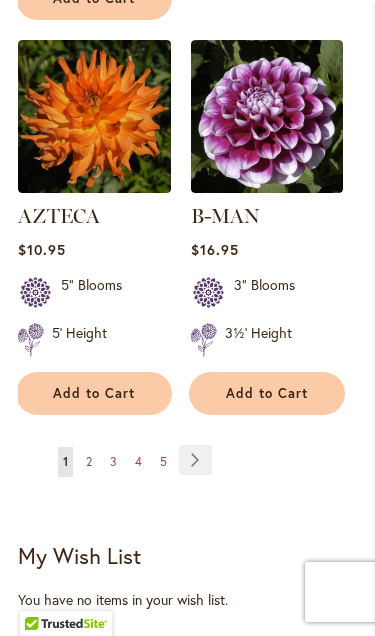 click on "Page
5" at bounding box center (163, 462) 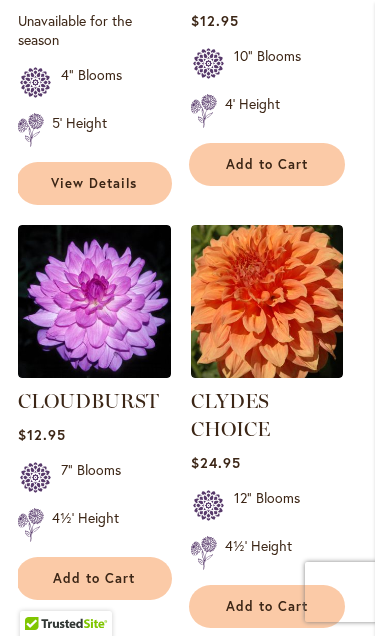 scroll, scrollTop: 3688, scrollLeft: 0, axis: vertical 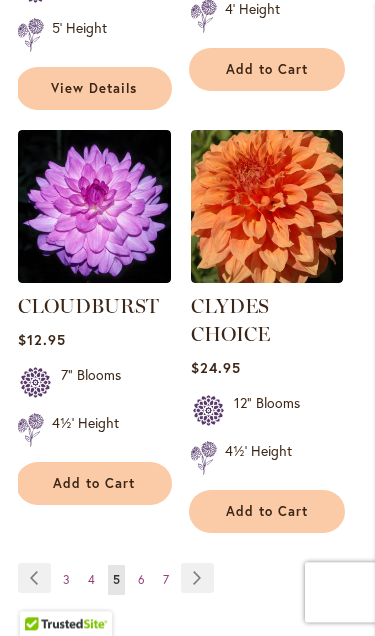 click on "4" at bounding box center (91, 579) 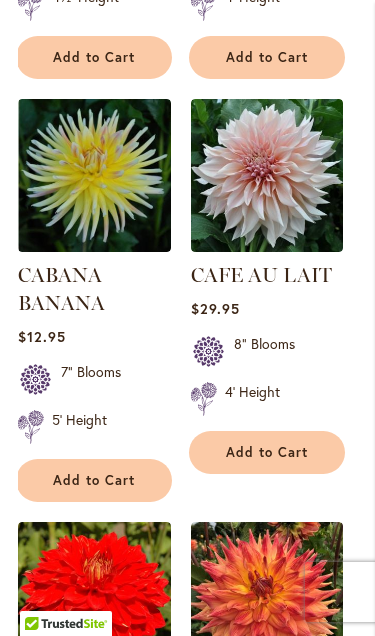 scroll, scrollTop: 2495, scrollLeft: 0, axis: vertical 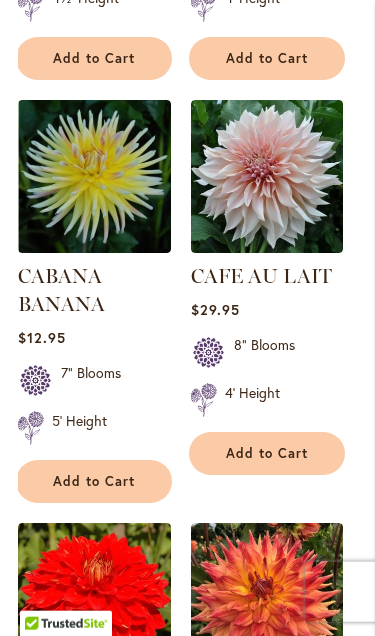 click on "CAFE AU LAIT" at bounding box center [261, 276] 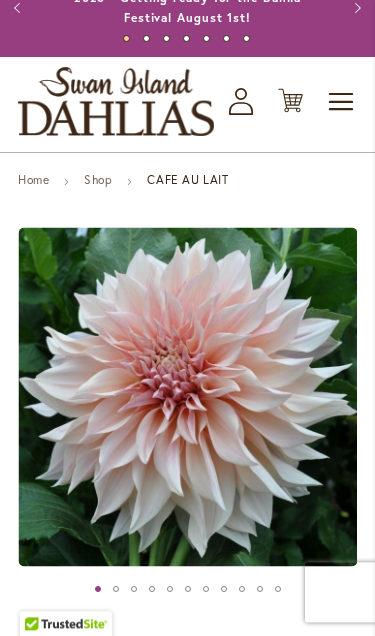 scroll, scrollTop: 89, scrollLeft: 0, axis: vertical 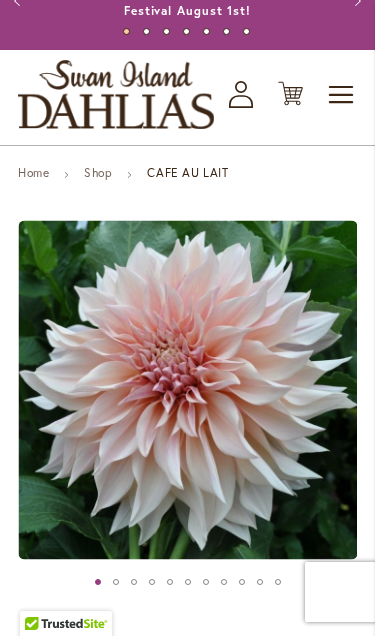 click at bounding box center [528, 390] 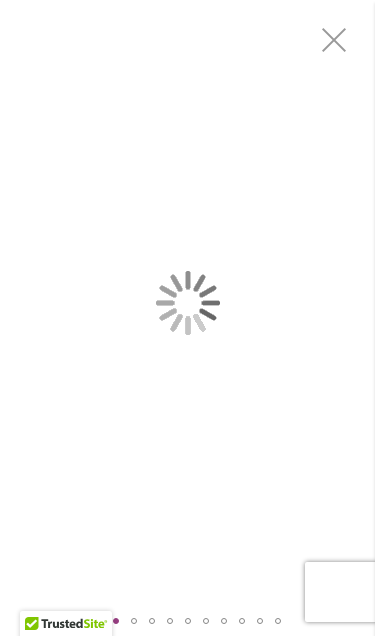 scroll, scrollTop: 0, scrollLeft: 0, axis: both 